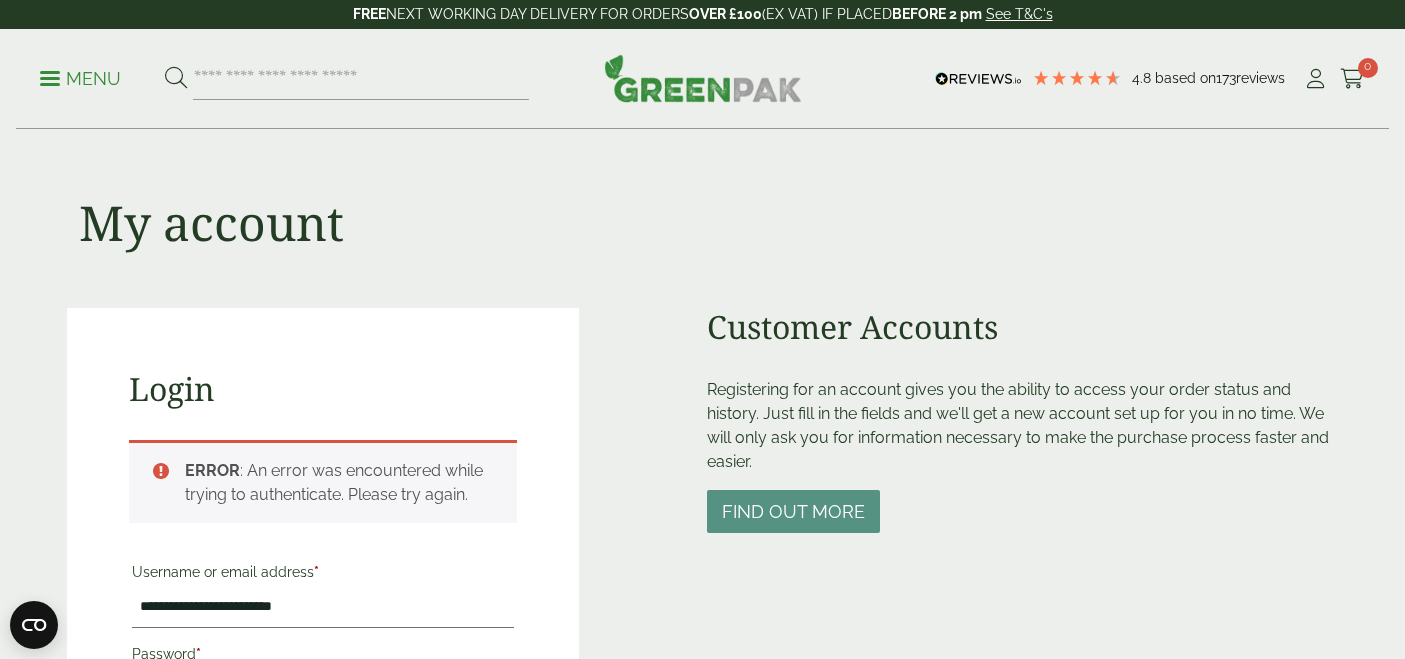 scroll, scrollTop: 439, scrollLeft: 0, axis: vertical 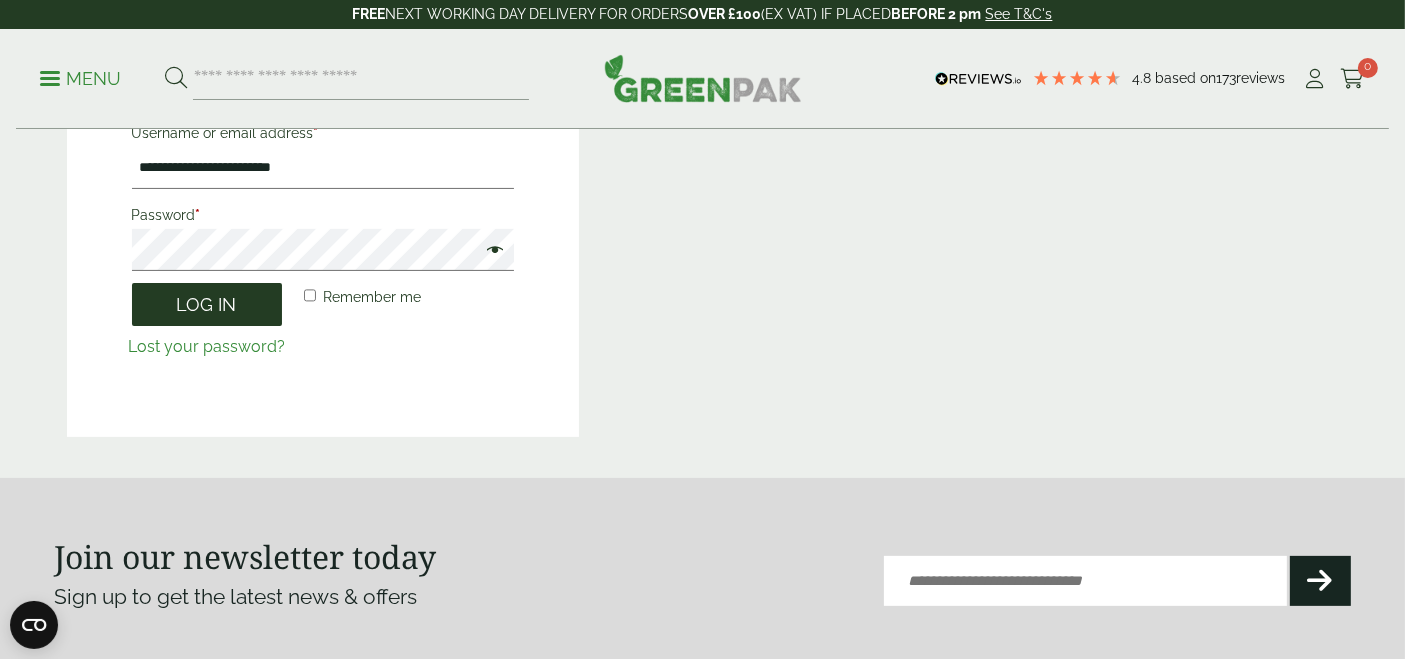 click on "Log in" at bounding box center [207, 304] 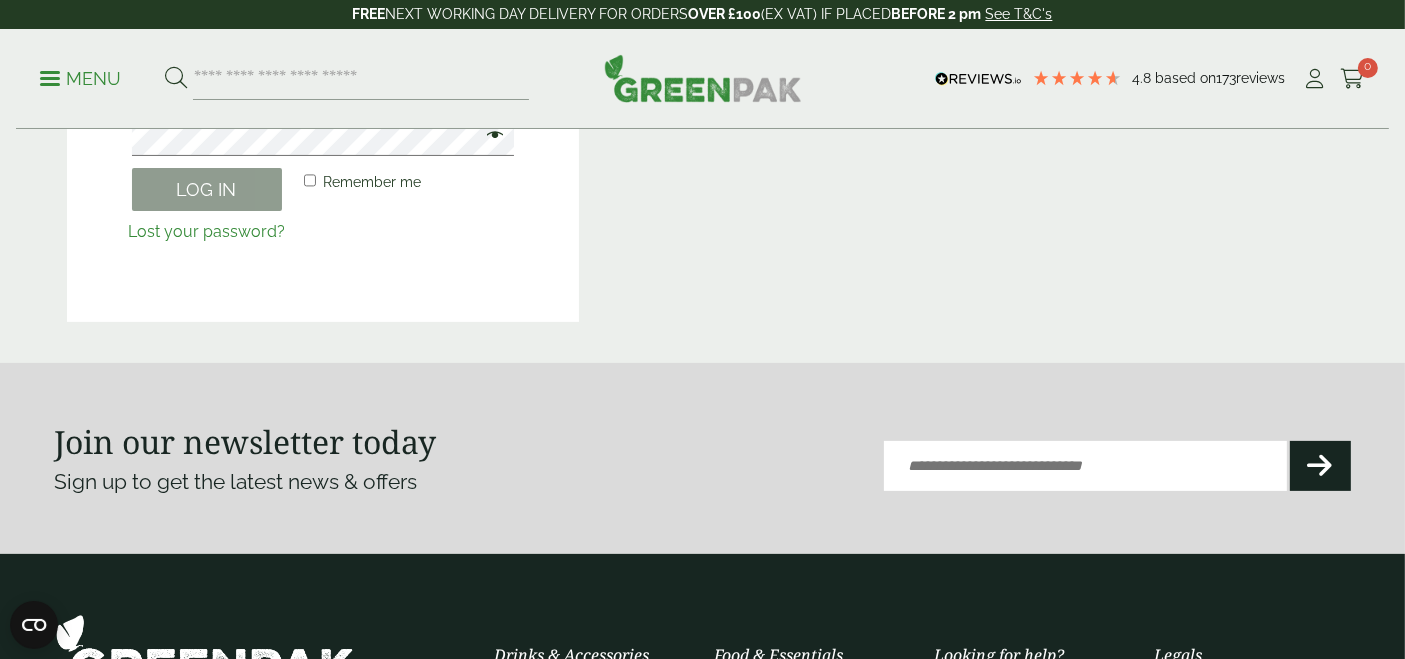 scroll, scrollTop: 324, scrollLeft: 0, axis: vertical 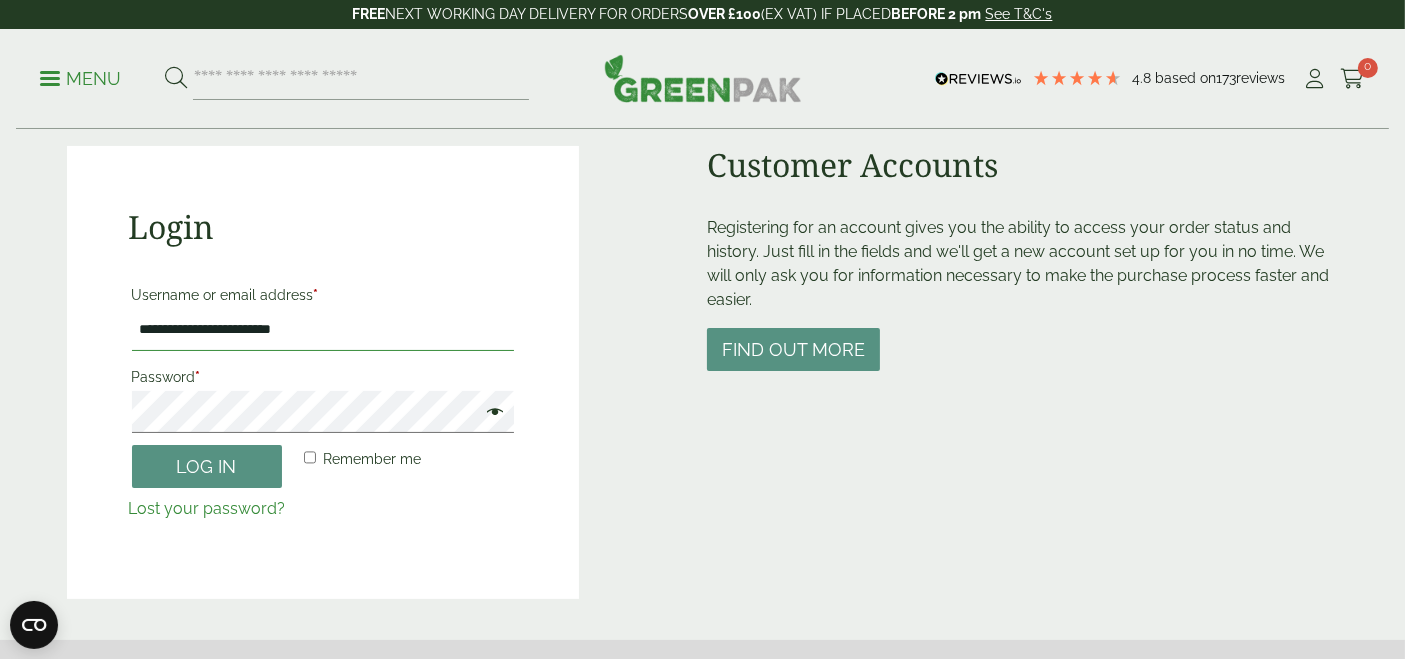 click on "**********" at bounding box center [323, 330] 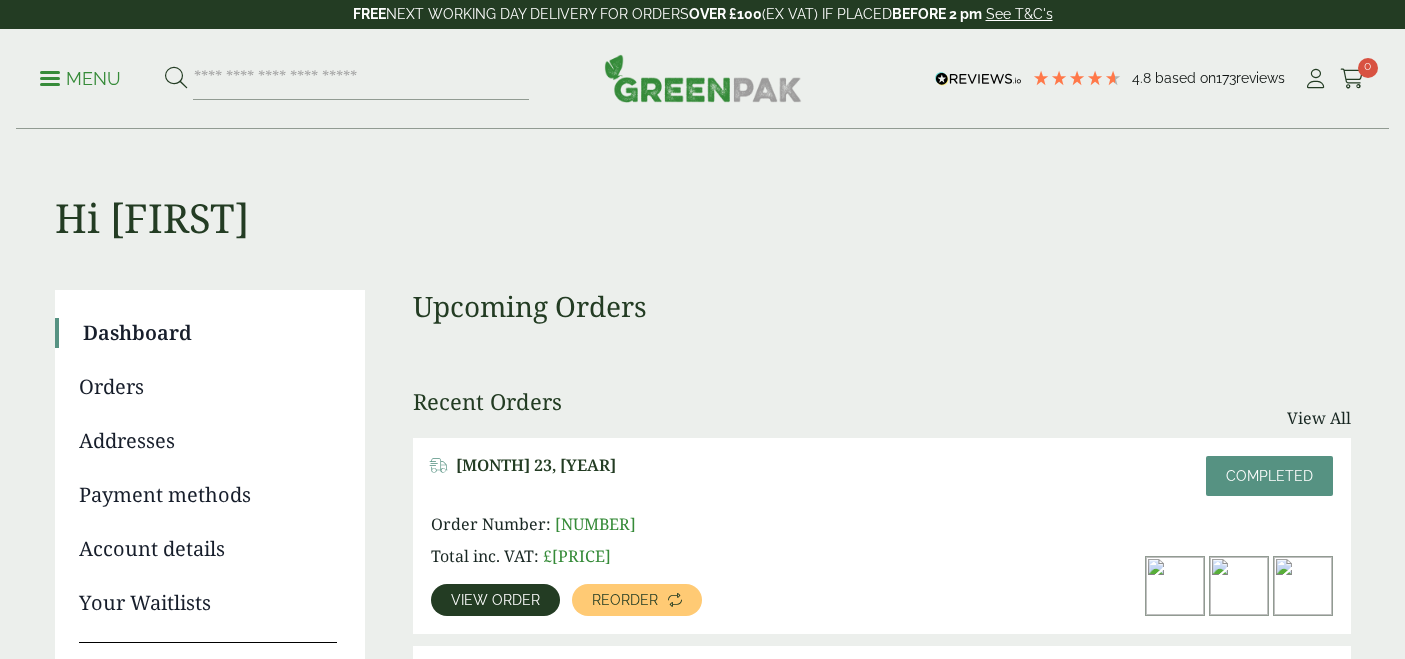 scroll, scrollTop: 0, scrollLeft: 0, axis: both 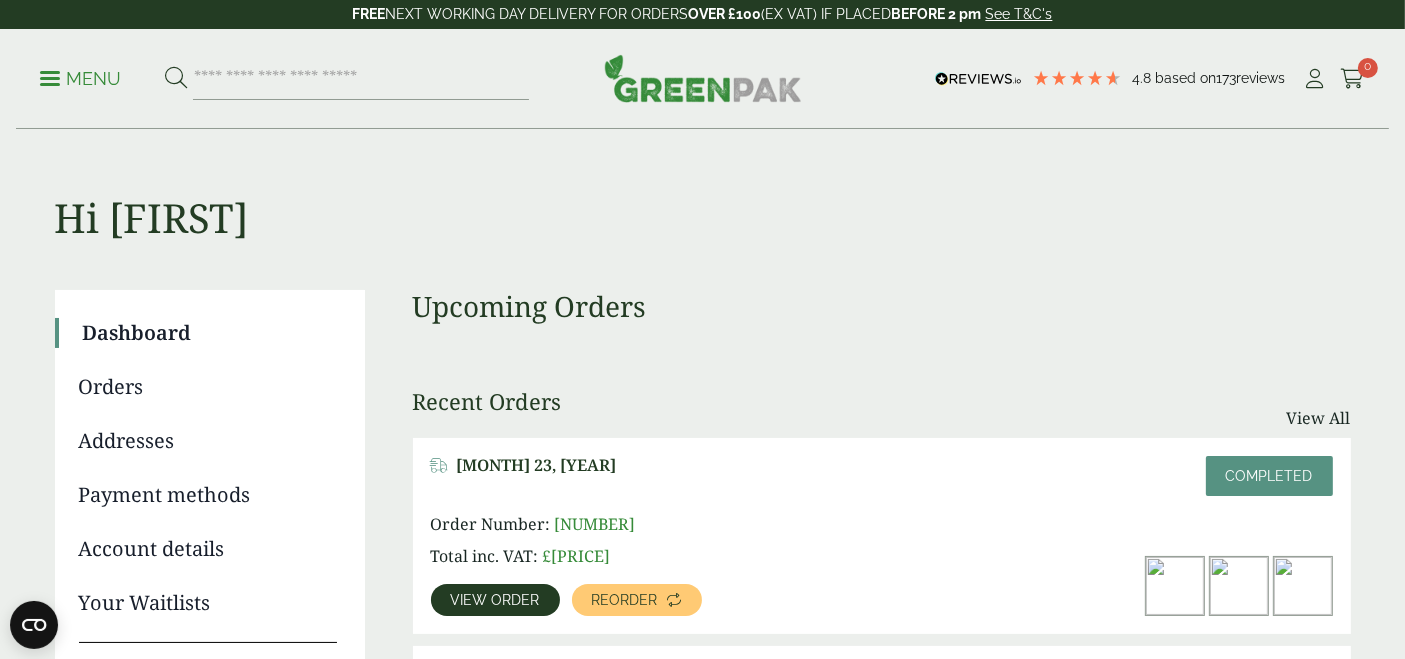 click on "Upcoming Orders
Recent Orders
View All
[MONTH] [DAY], [YEAR]
Completed
Order Number:
[NUMBER]
Total inc. VAT:
£ [PRICE]
View order" at bounding box center (882, 1814) 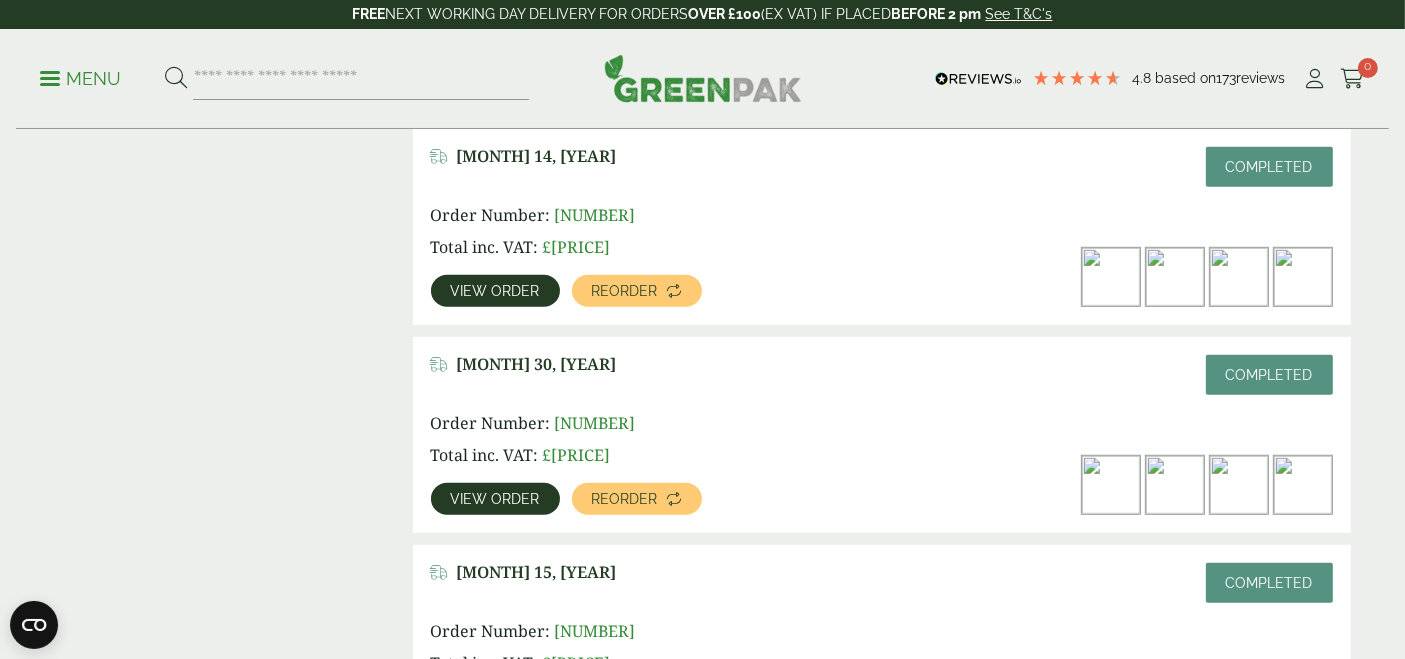 scroll, scrollTop: 1244, scrollLeft: 0, axis: vertical 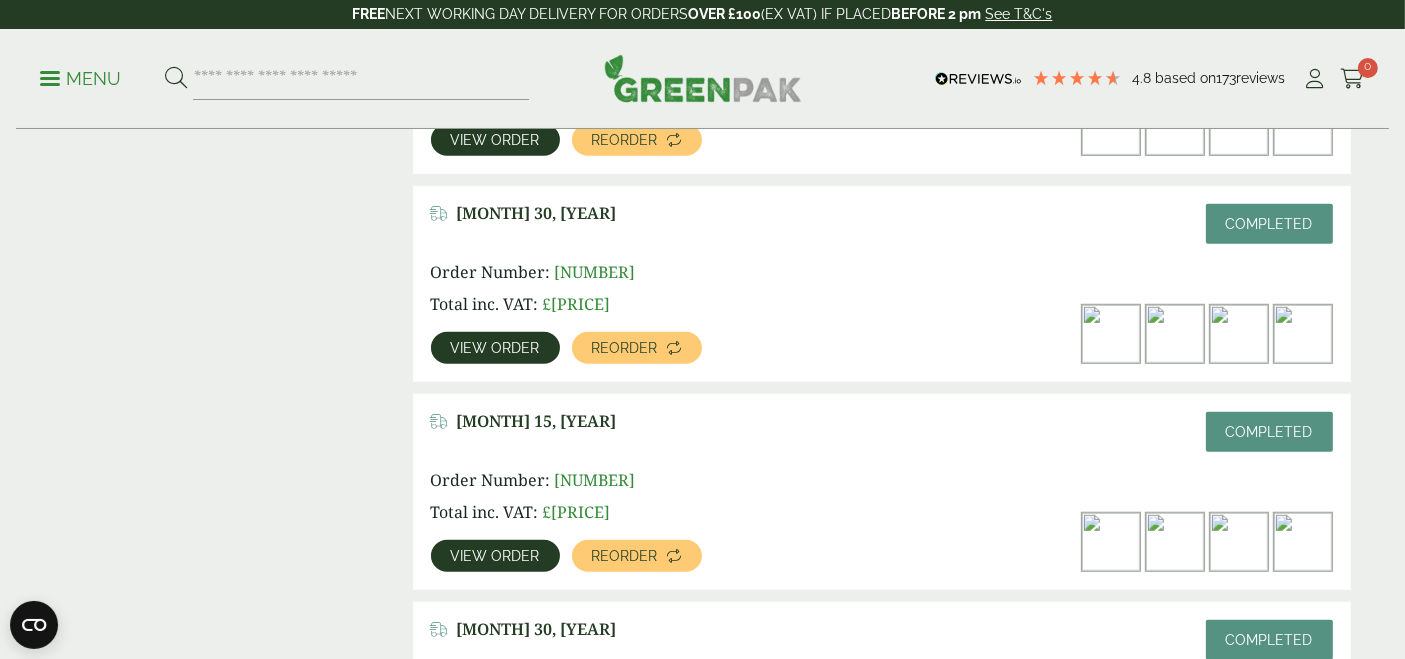 click on "[MONTH] 23, [YEAR]
Completed
Order Number:
[NUMBER]
Total inc. VAT:
£ [PRICE]
View order
Reorder" at bounding box center [882, 596] 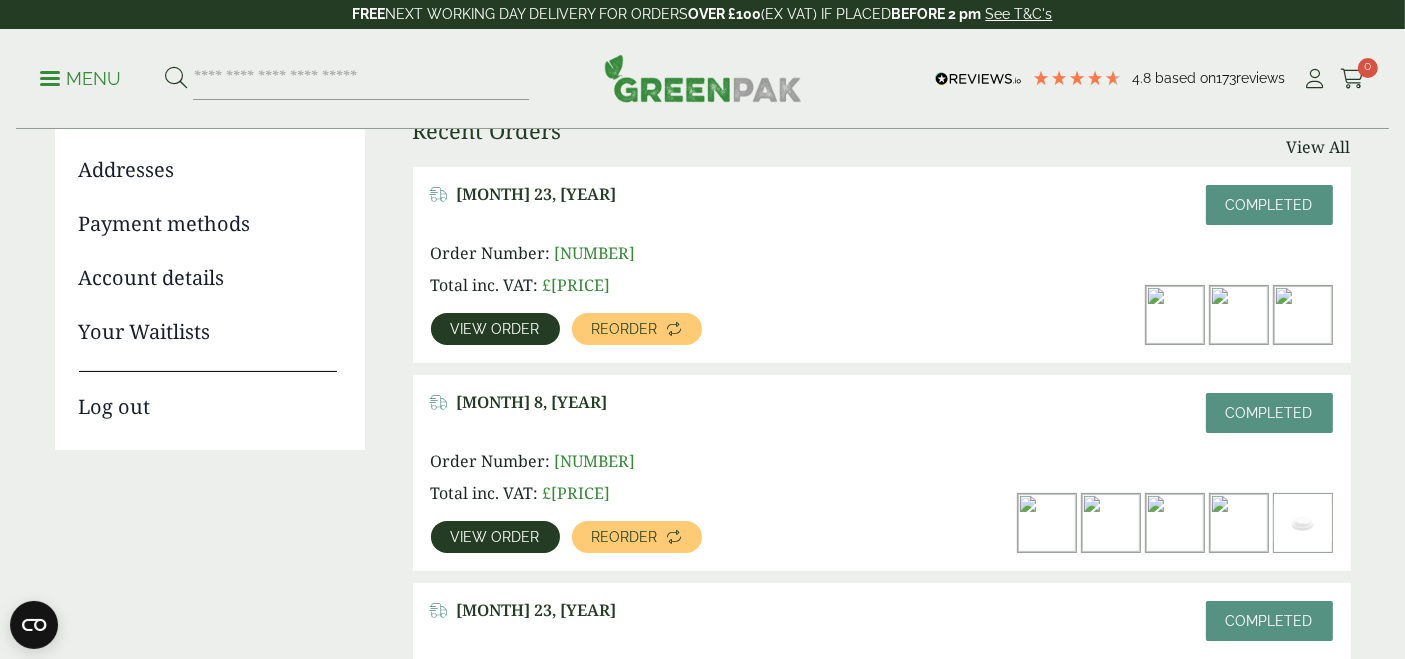 scroll, scrollTop: 266, scrollLeft: 0, axis: vertical 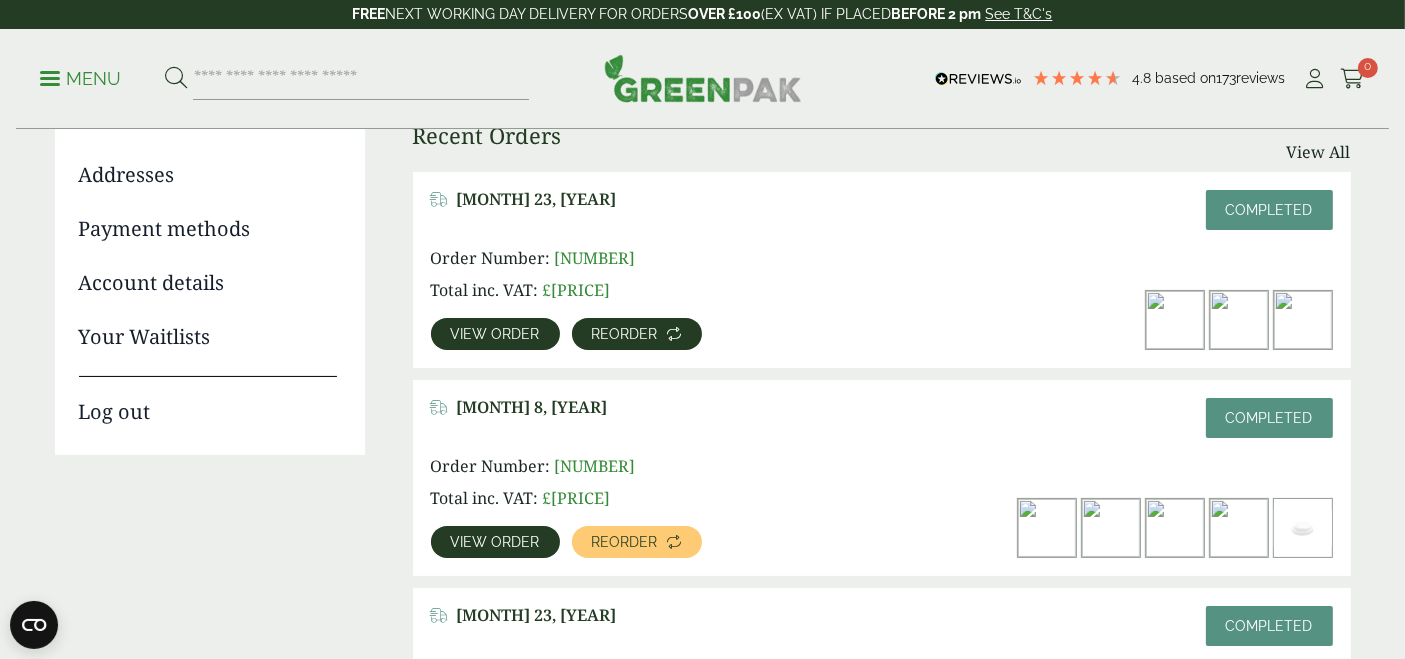 click on "Reorder" at bounding box center (637, 334) 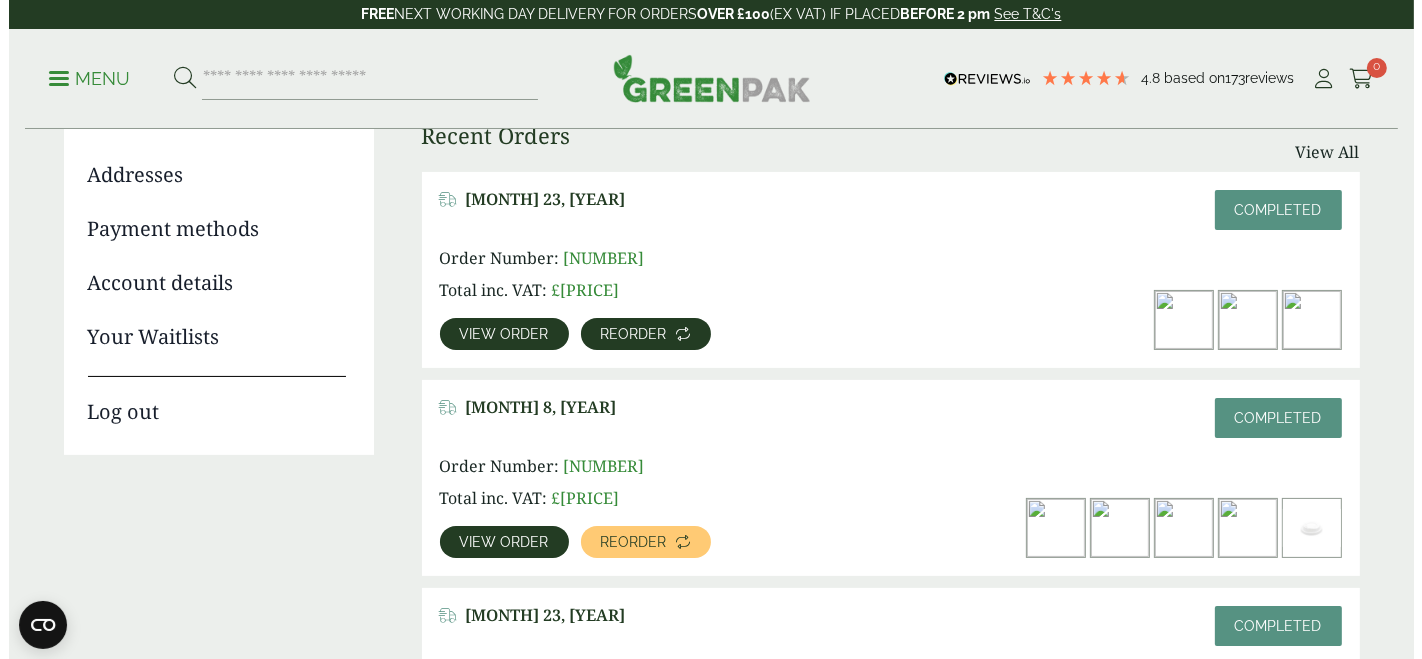 scroll, scrollTop: 0, scrollLeft: 0, axis: both 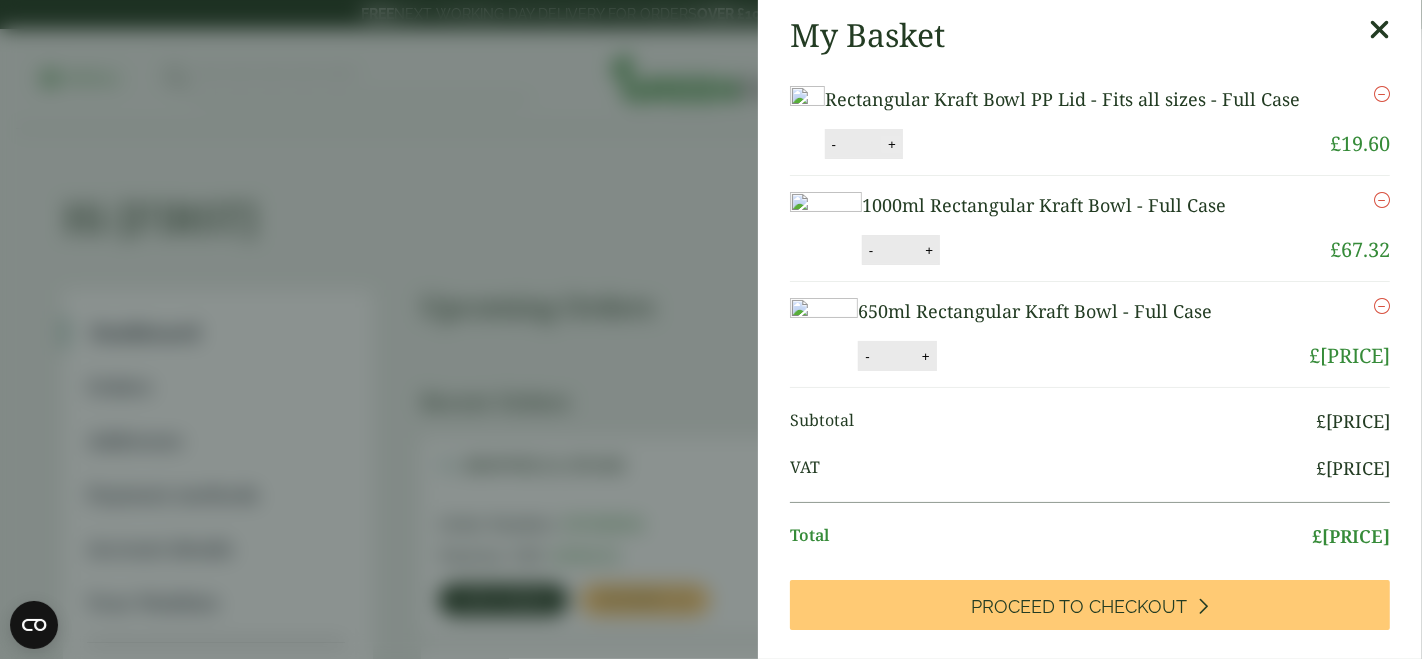 click on "+" at bounding box center (892, 144) 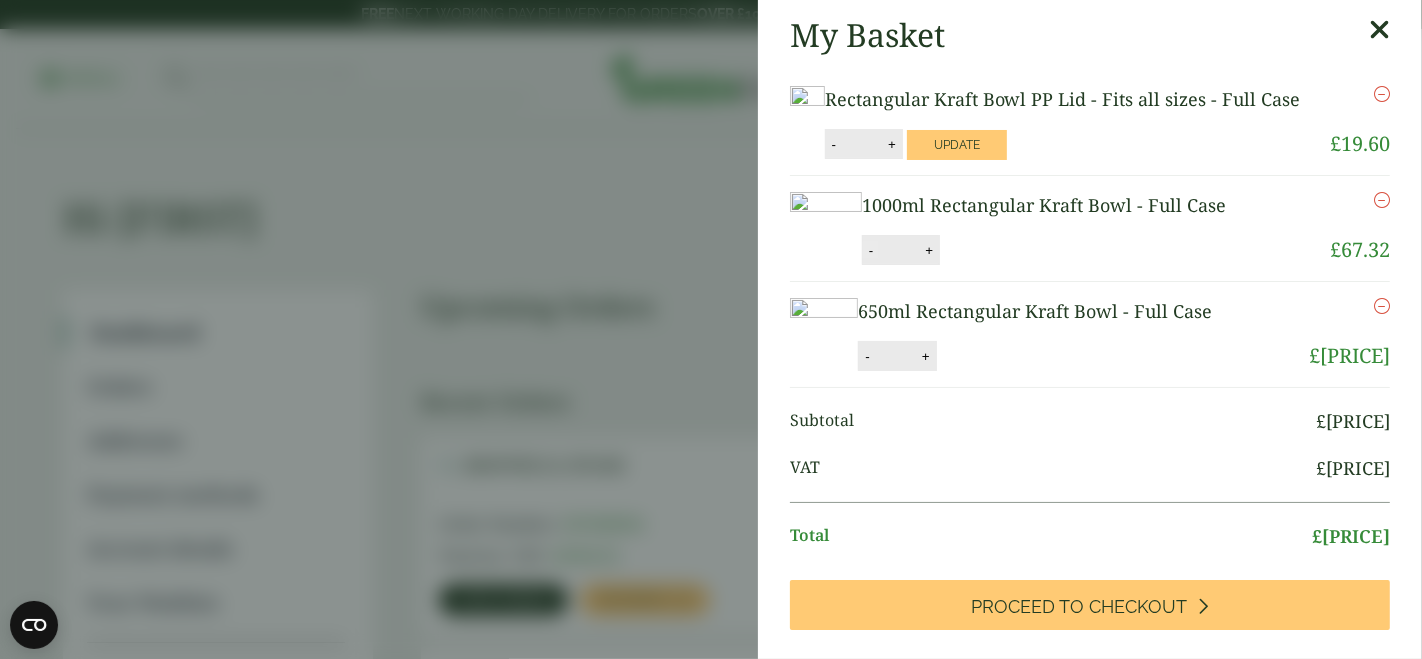 click on "-" at bounding box center (871, 250) 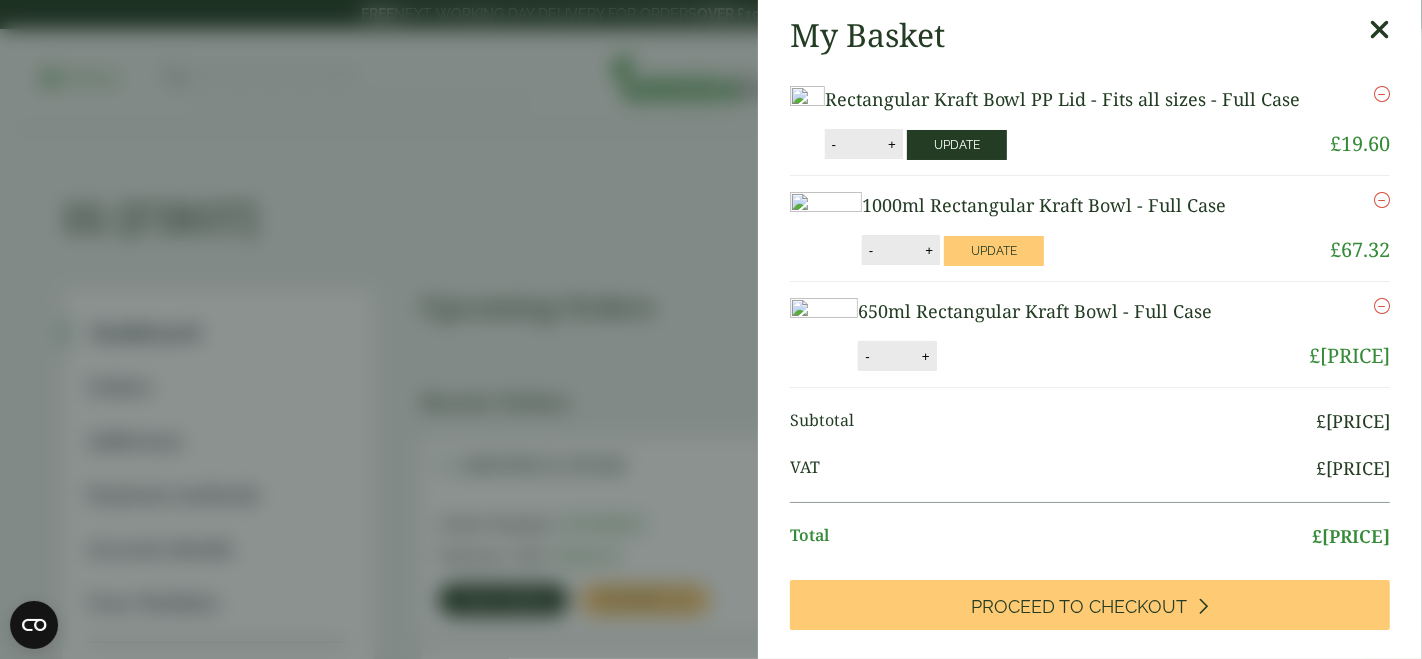 click on "Update" at bounding box center (957, 145) 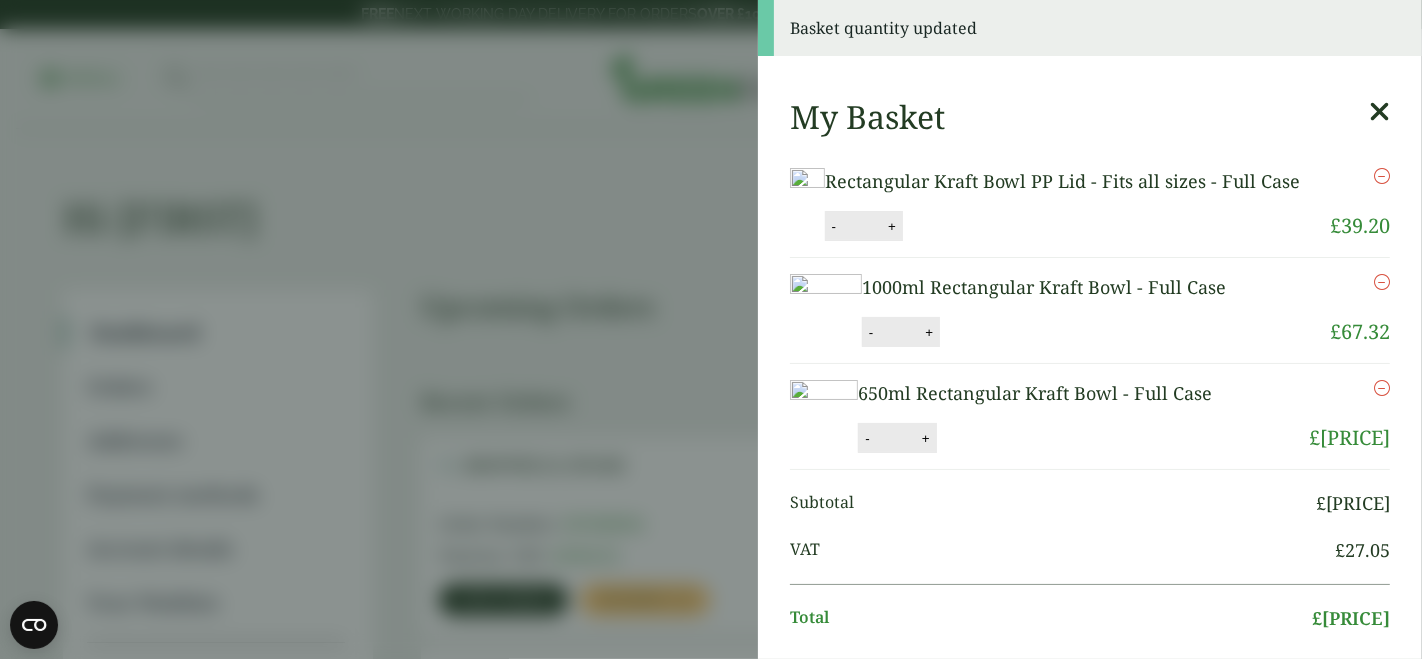 click at bounding box center [826, 298] 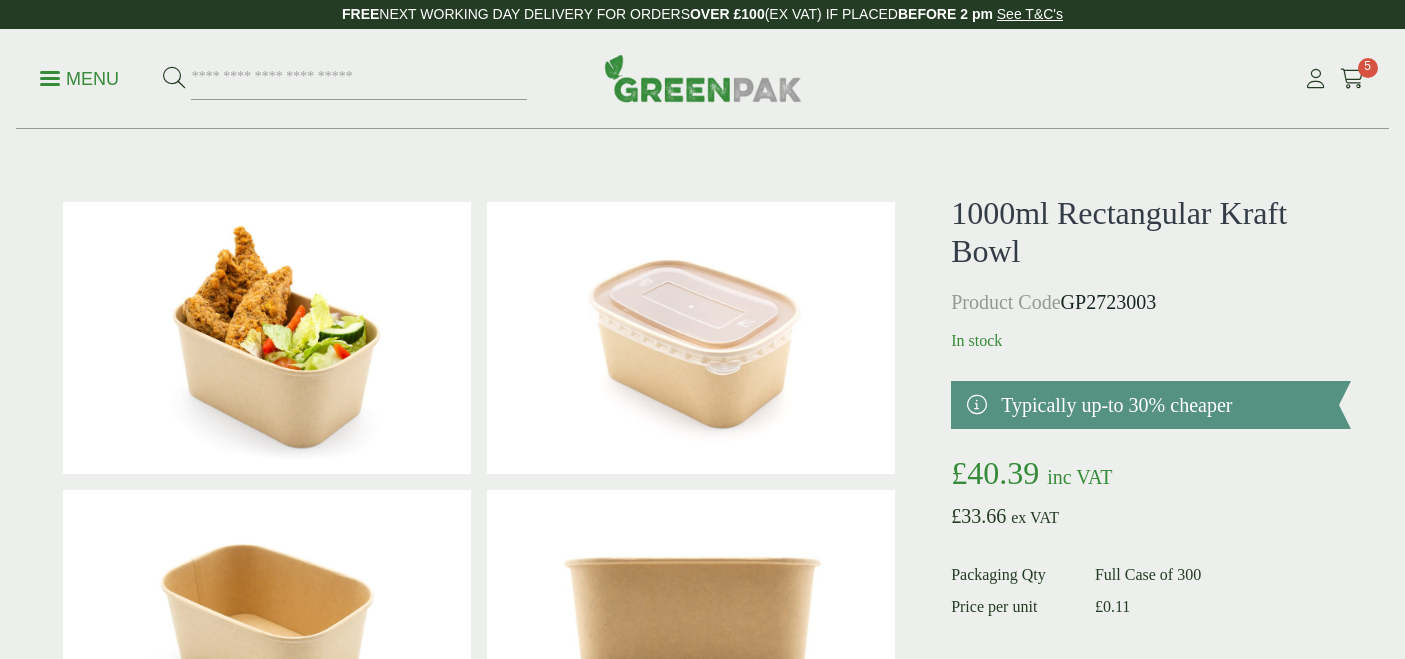 scroll, scrollTop: 0, scrollLeft: 0, axis: both 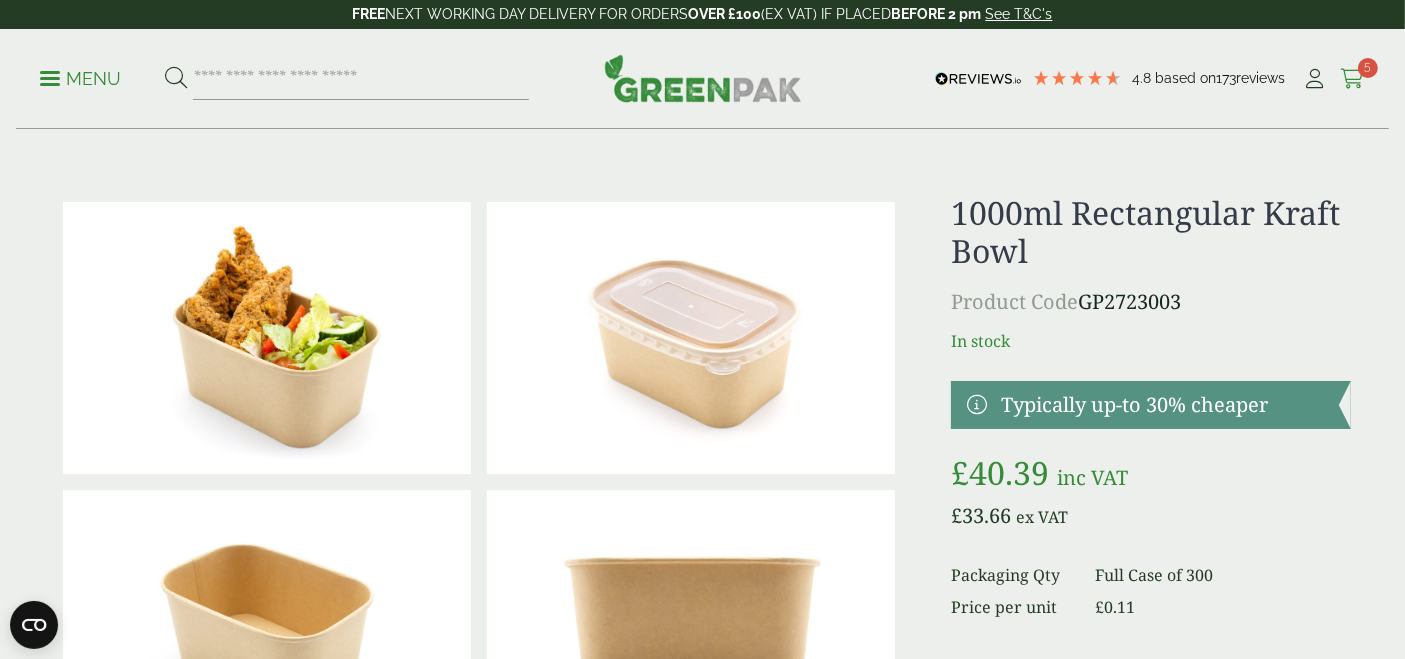 click on "5" at bounding box center (1368, 68) 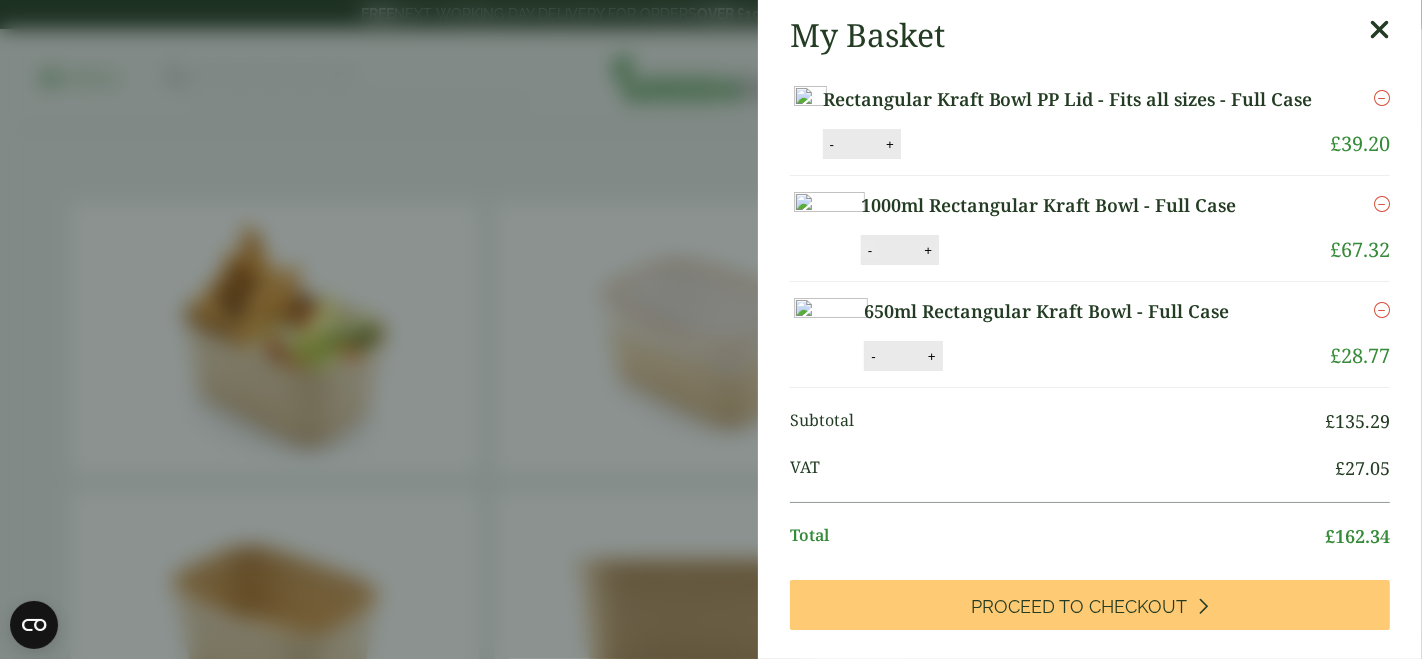 click on "-" at bounding box center [870, 250] 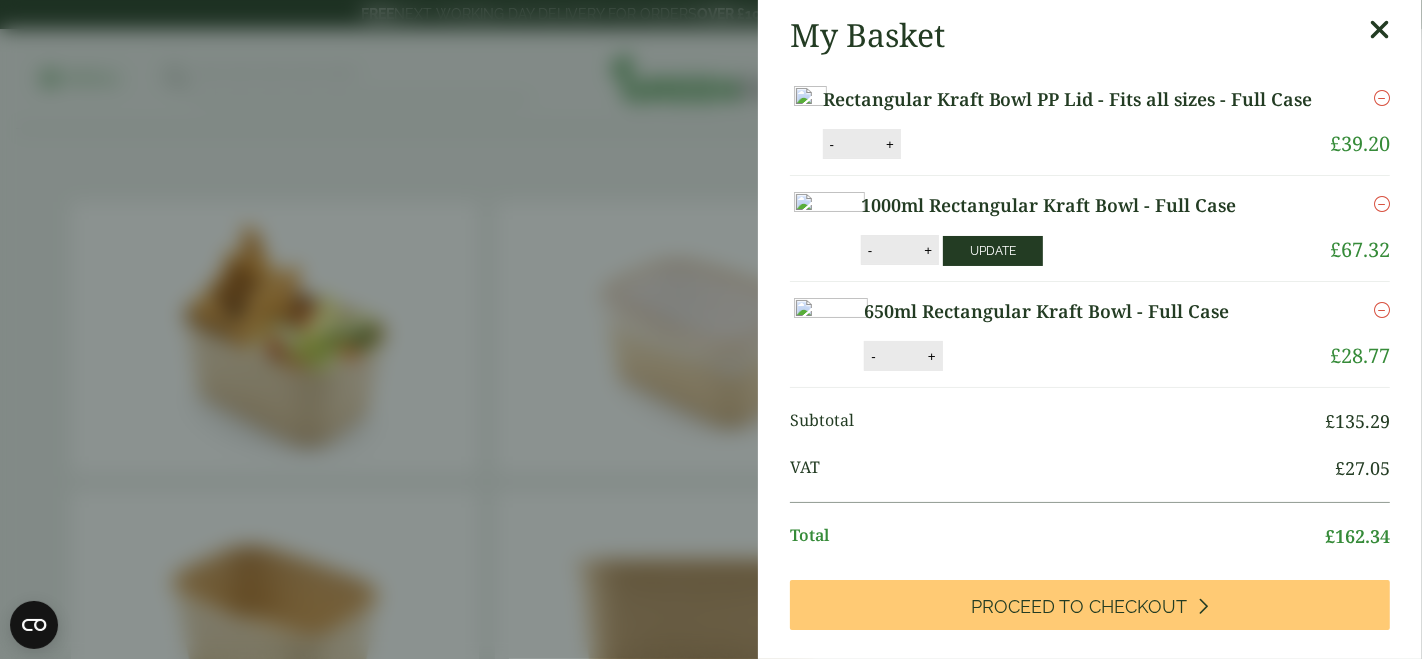 click on "Update" at bounding box center (993, 251) 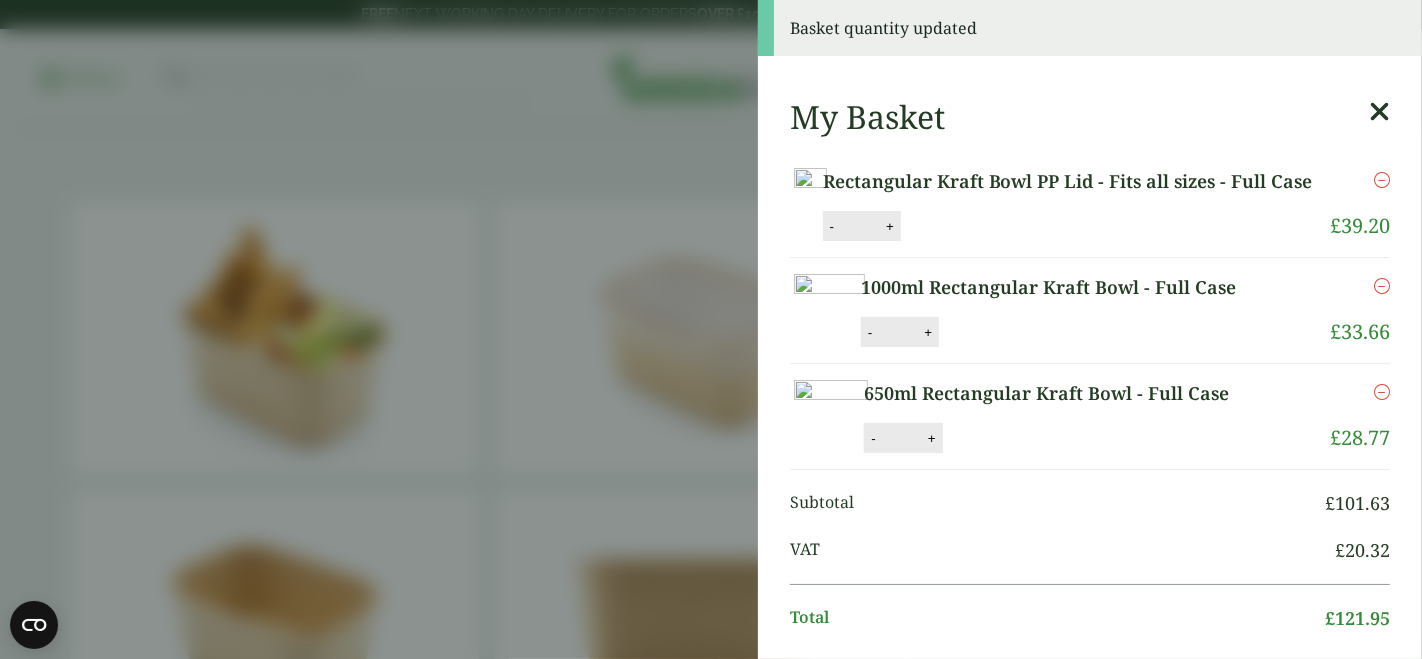 click at bounding box center [1382, 392] 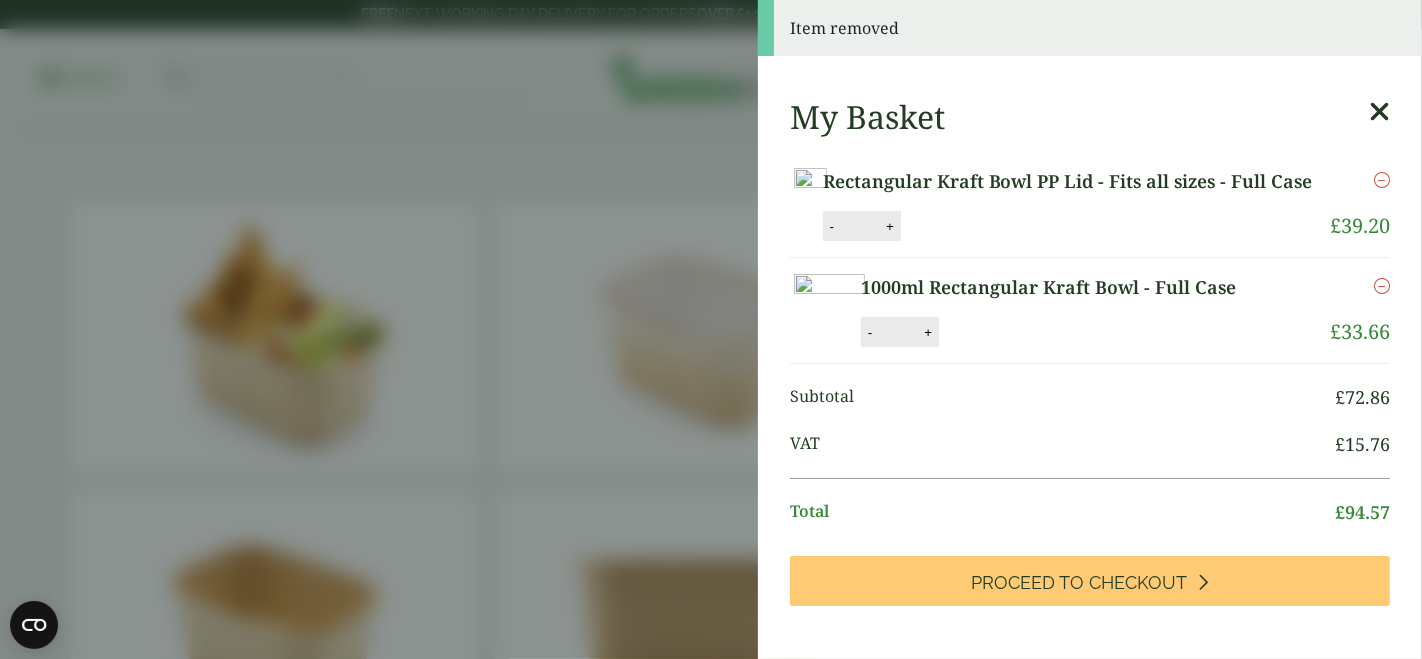 click at bounding box center [1379, 112] 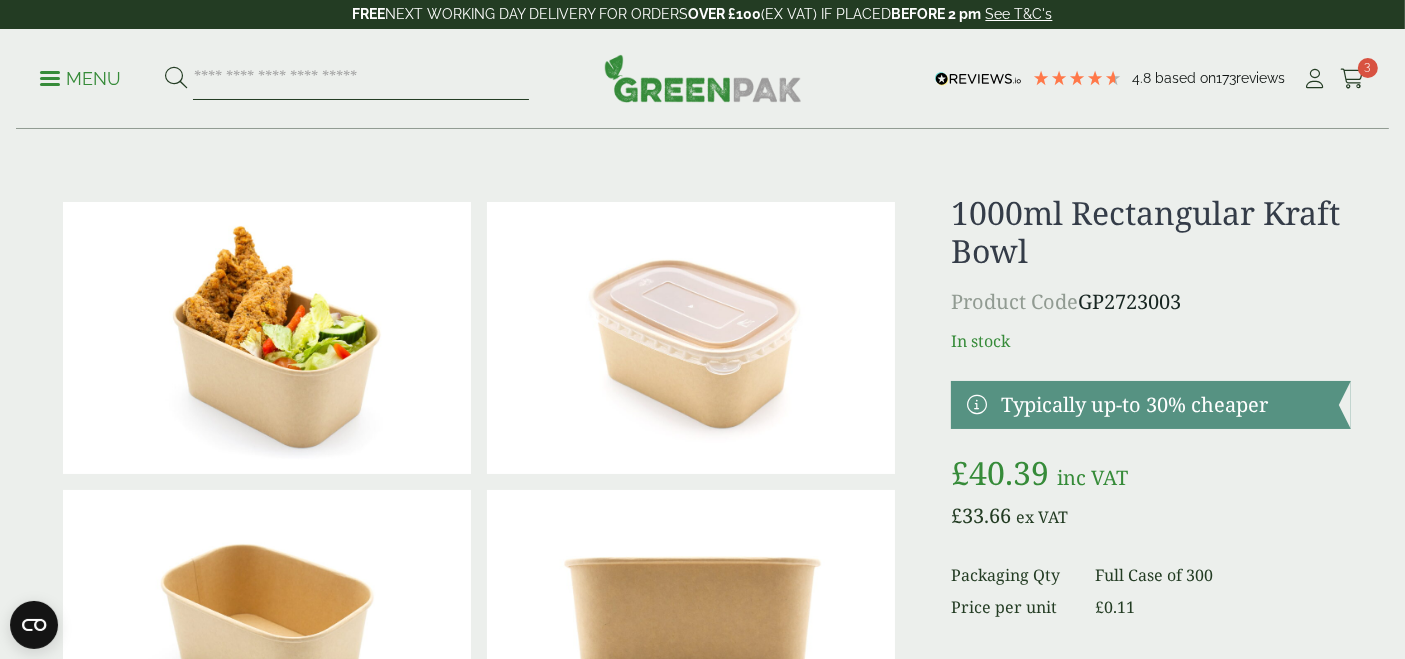 click at bounding box center [361, 79] 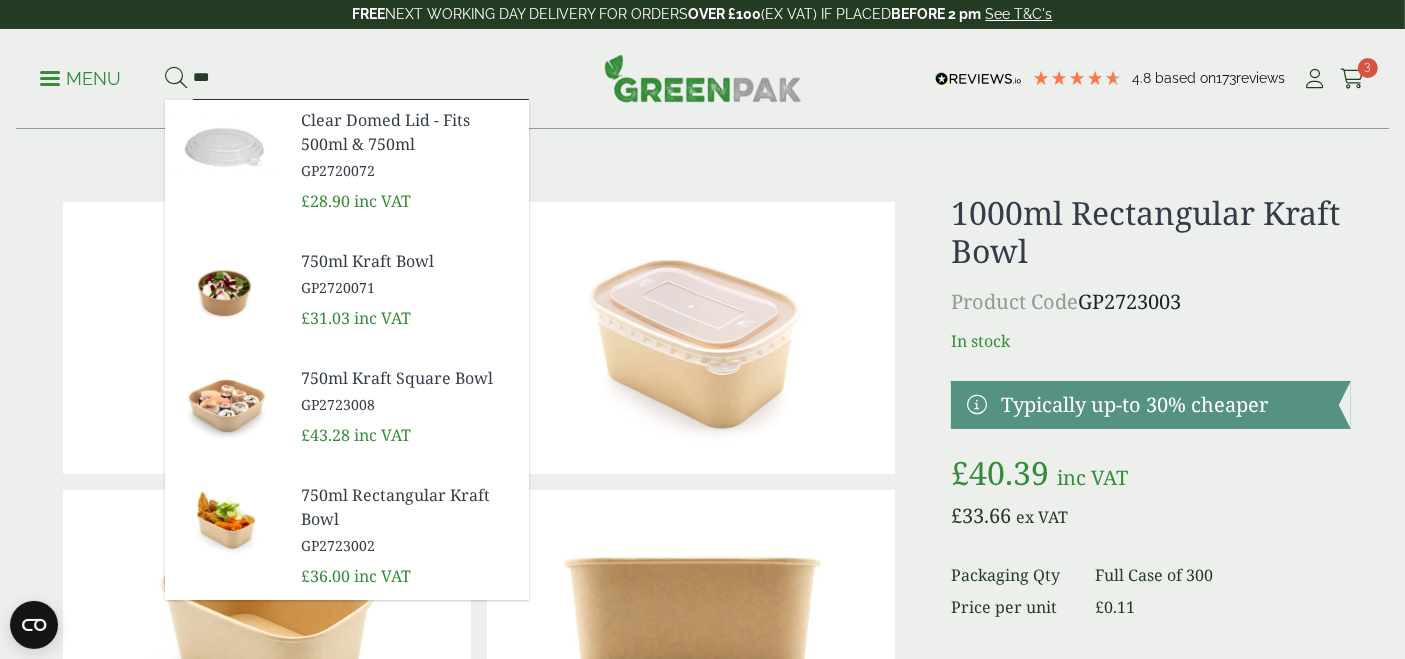 type on "***" 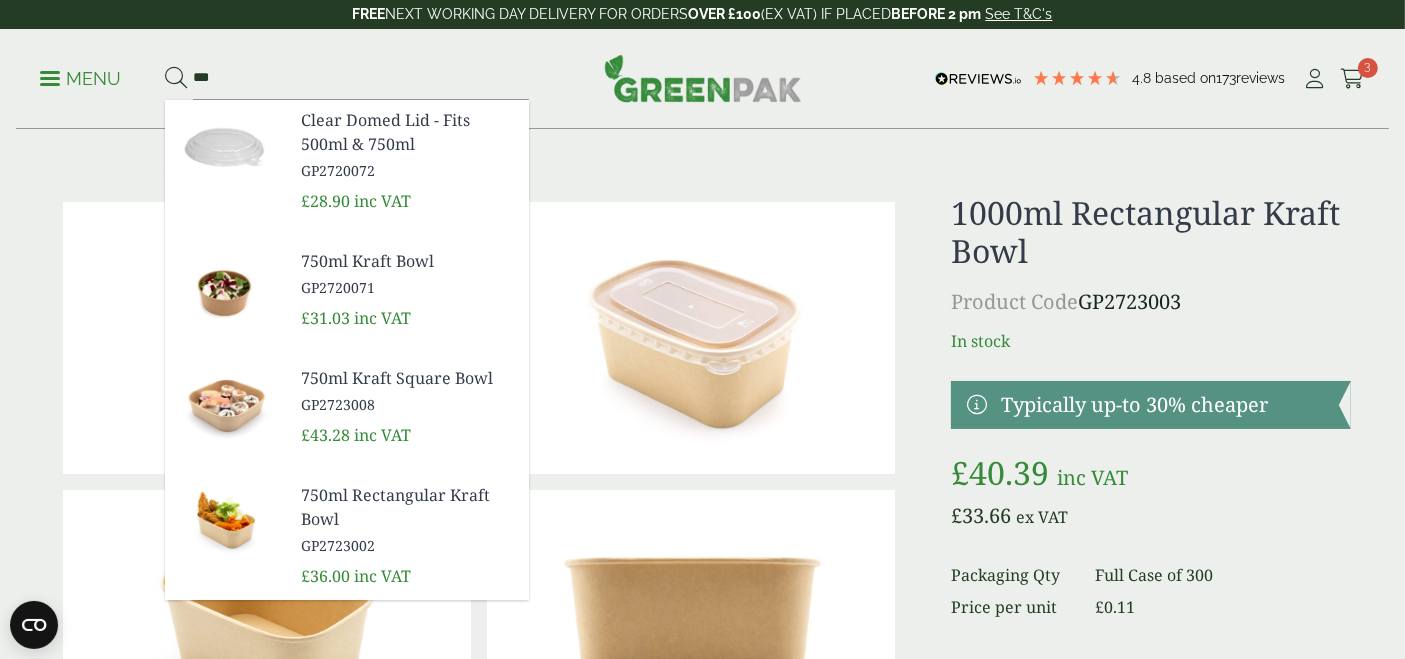 click on "750ml Rectangular Kraft Bowl" at bounding box center [407, 507] 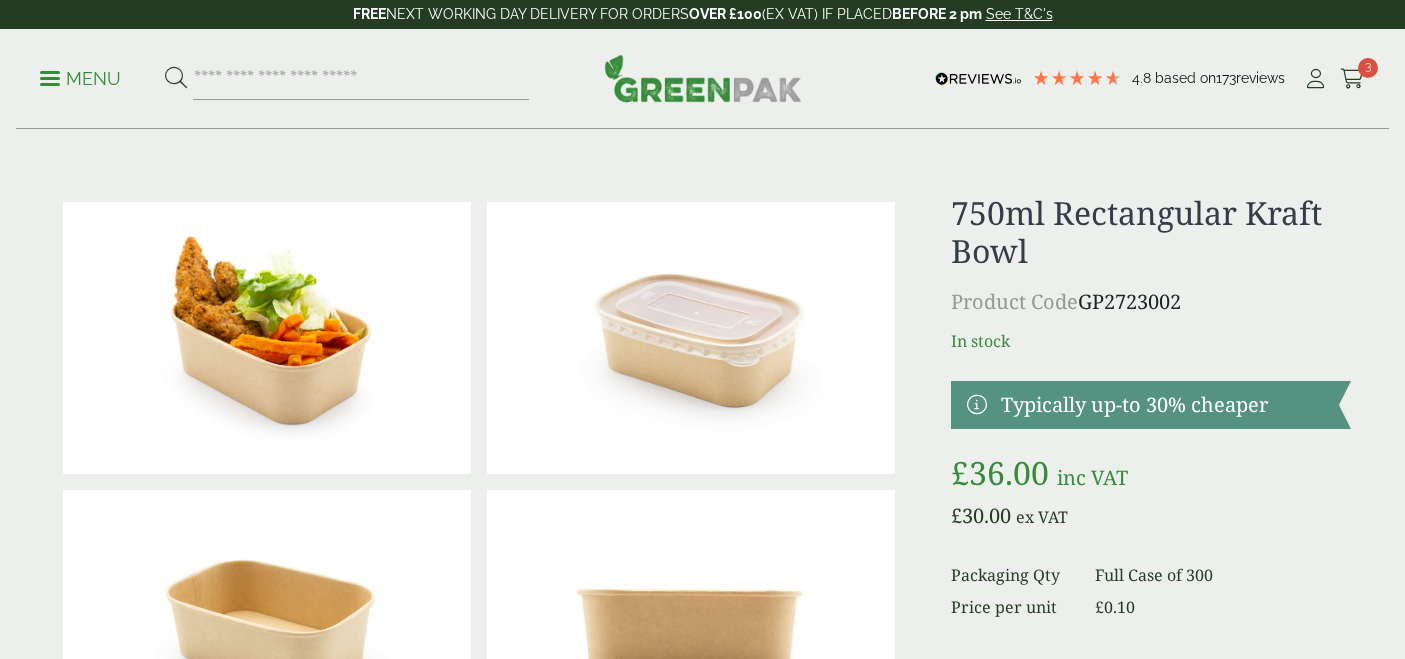 scroll, scrollTop: 0, scrollLeft: 0, axis: both 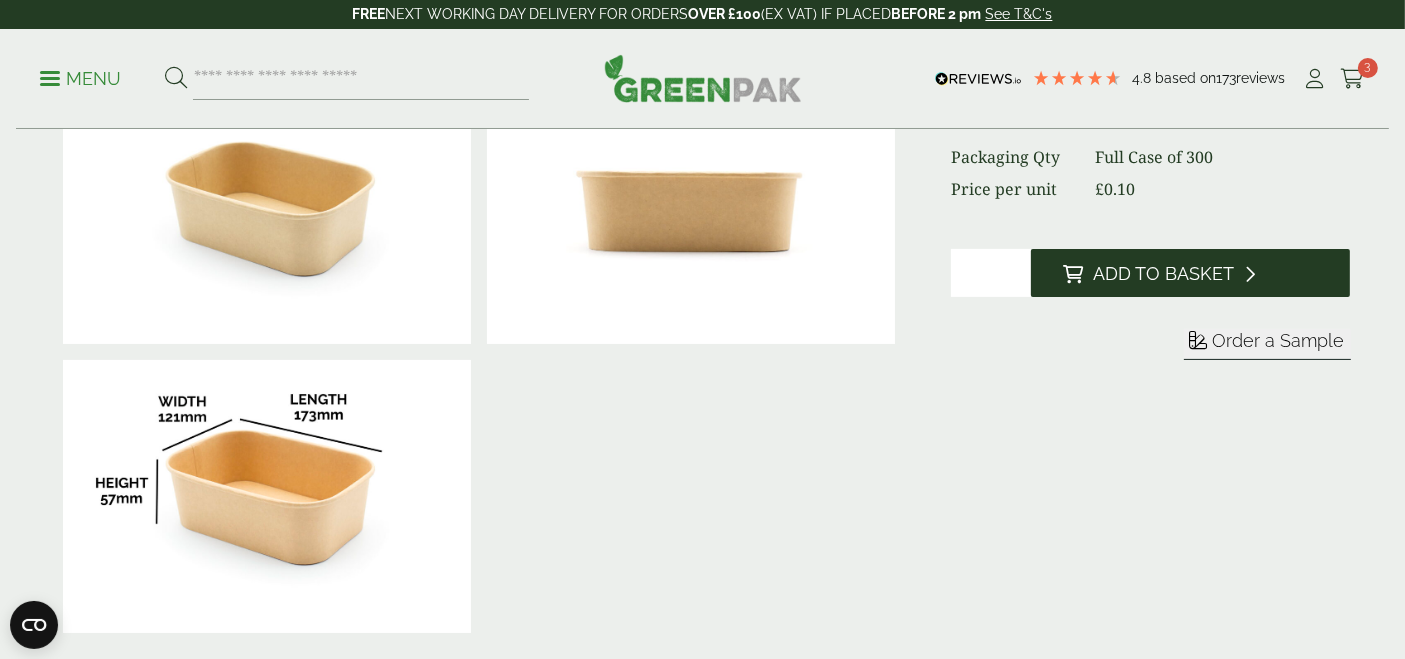 click on "Add to Basket" at bounding box center (1163, 274) 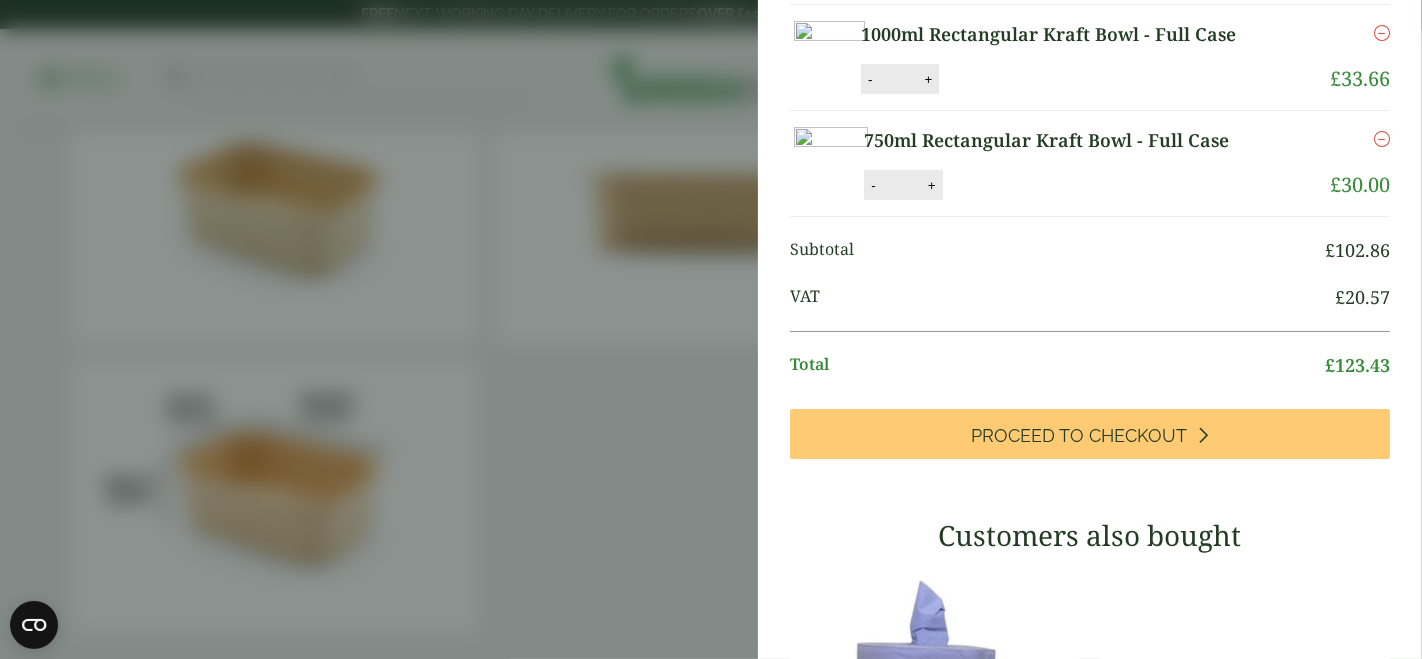 scroll, scrollTop: 173, scrollLeft: 0, axis: vertical 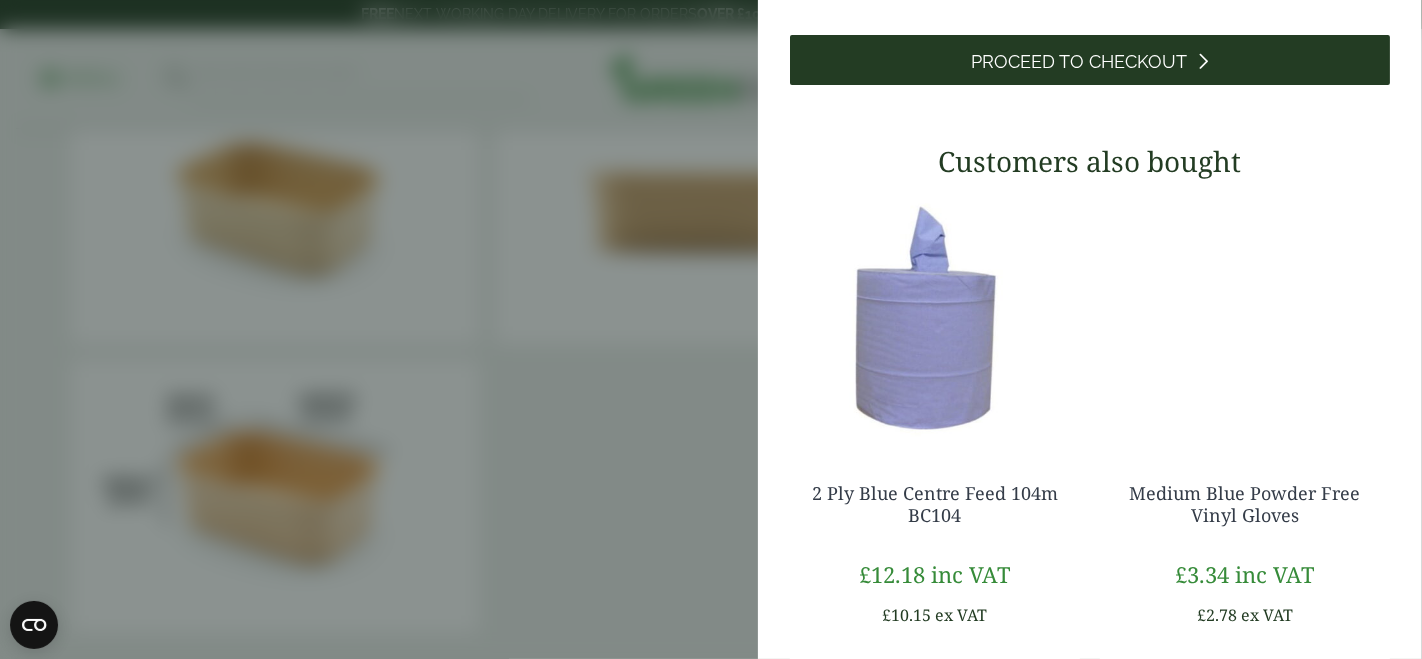 click on "Proceed to Checkout" at bounding box center [1080, 62] 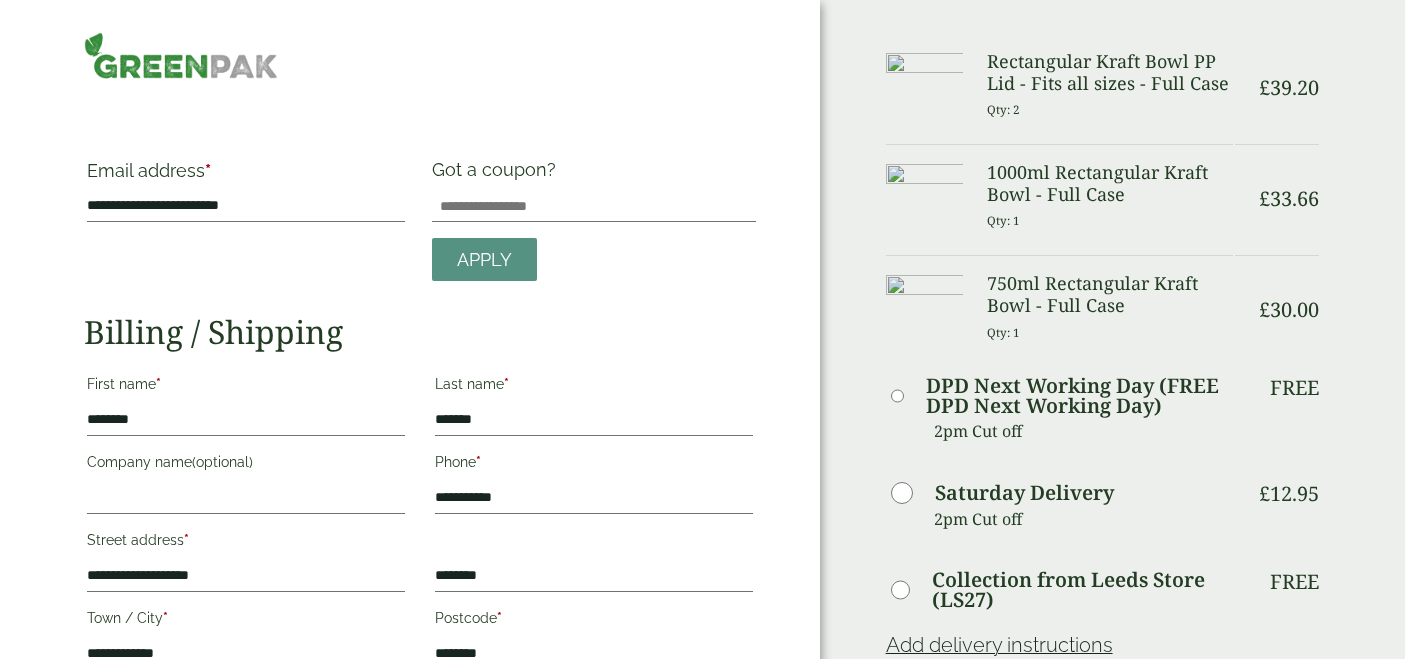 scroll, scrollTop: 0, scrollLeft: 0, axis: both 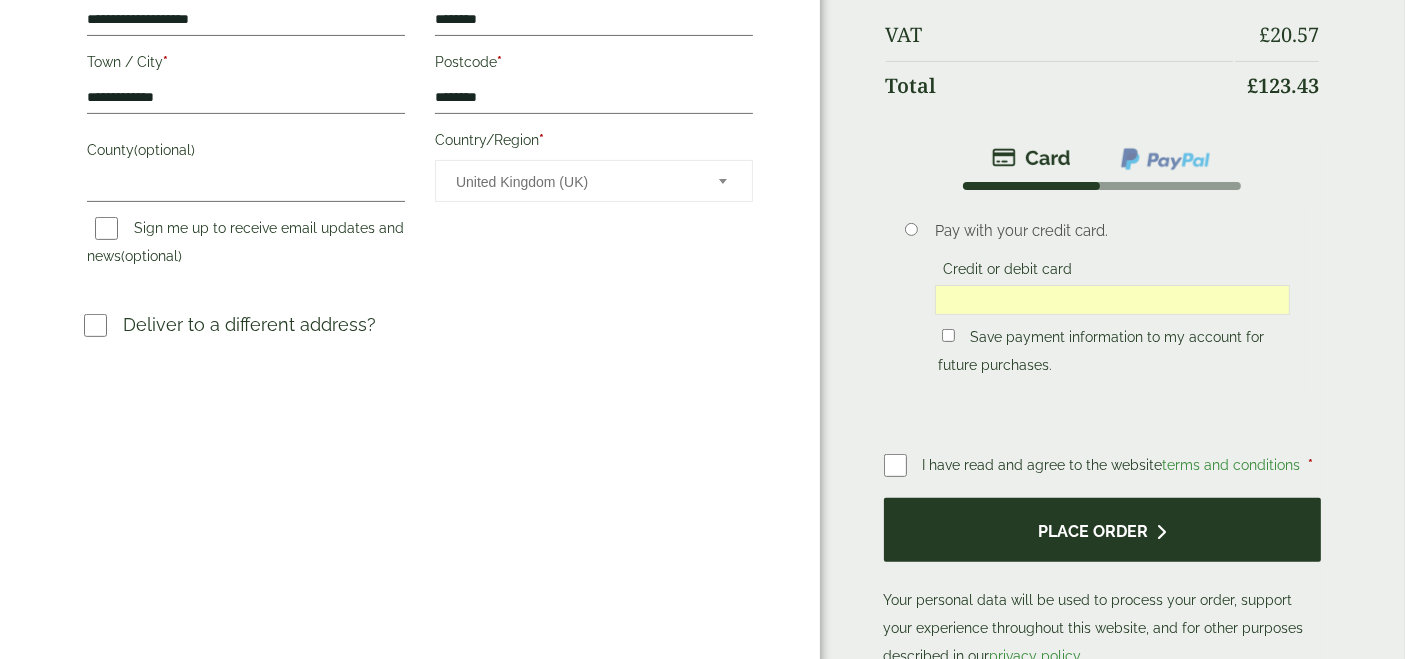 click on "Place order" at bounding box center [1102, 530] 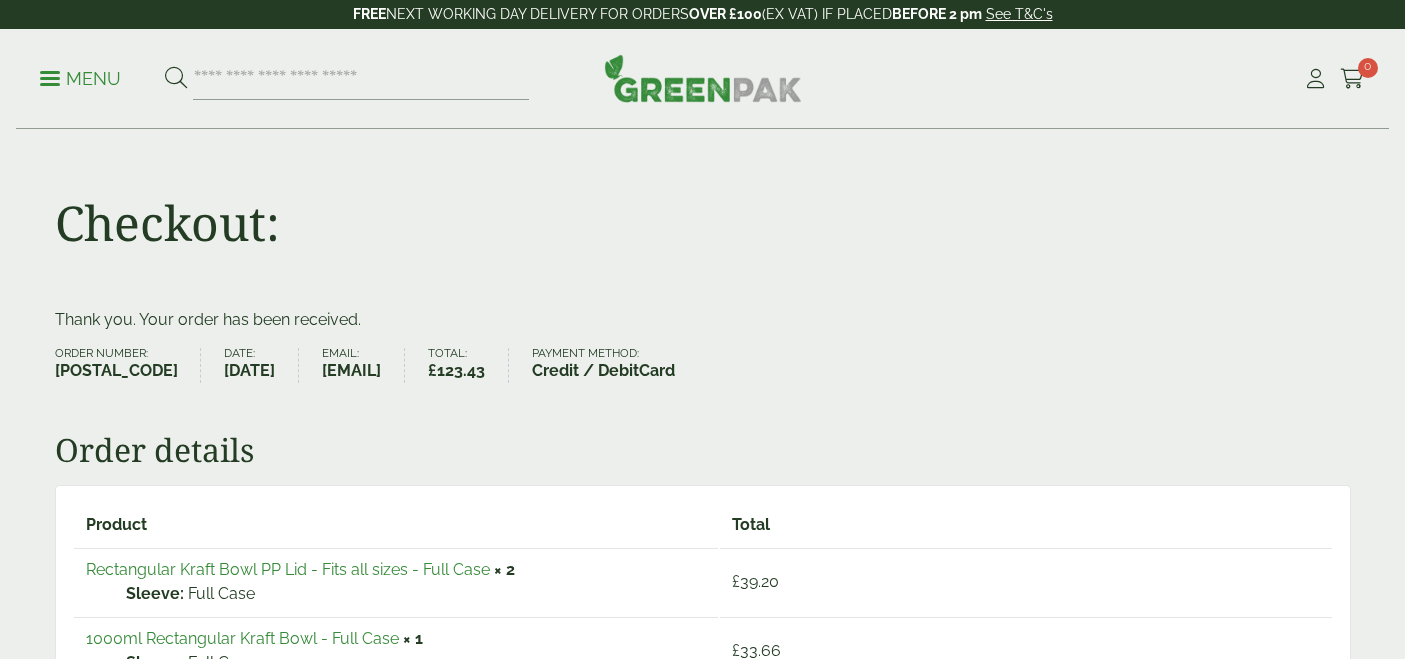 scroll, scrollTop: 0, scrollLeft: 0, axis: both 